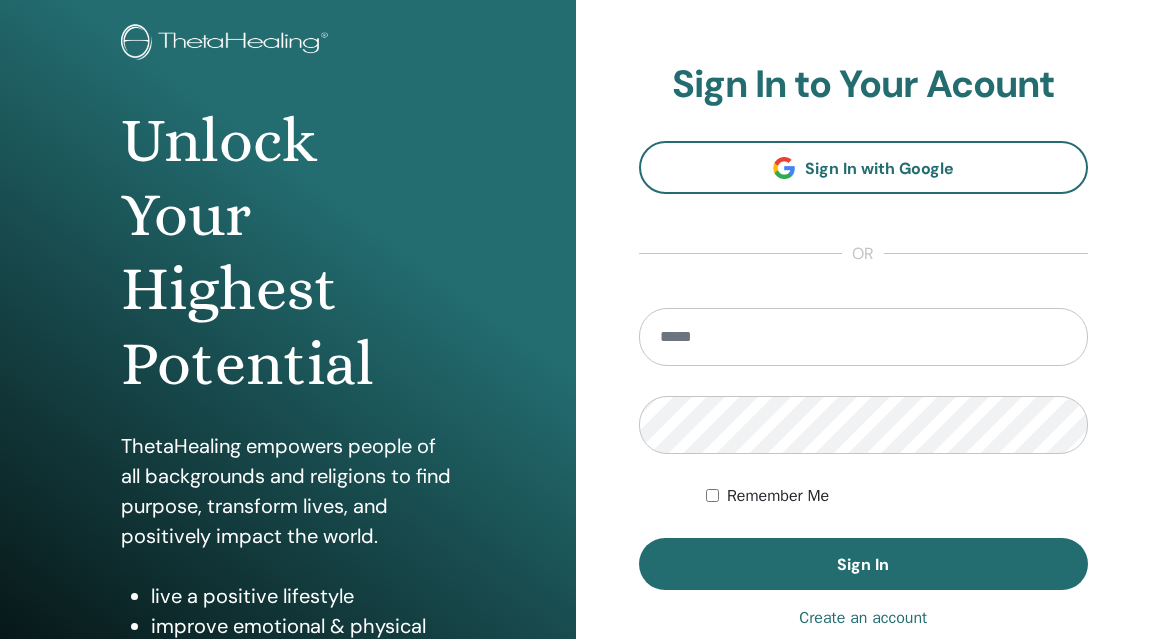 scroll, scrollTop: 250, scrollLeft: 0, axis: vertical 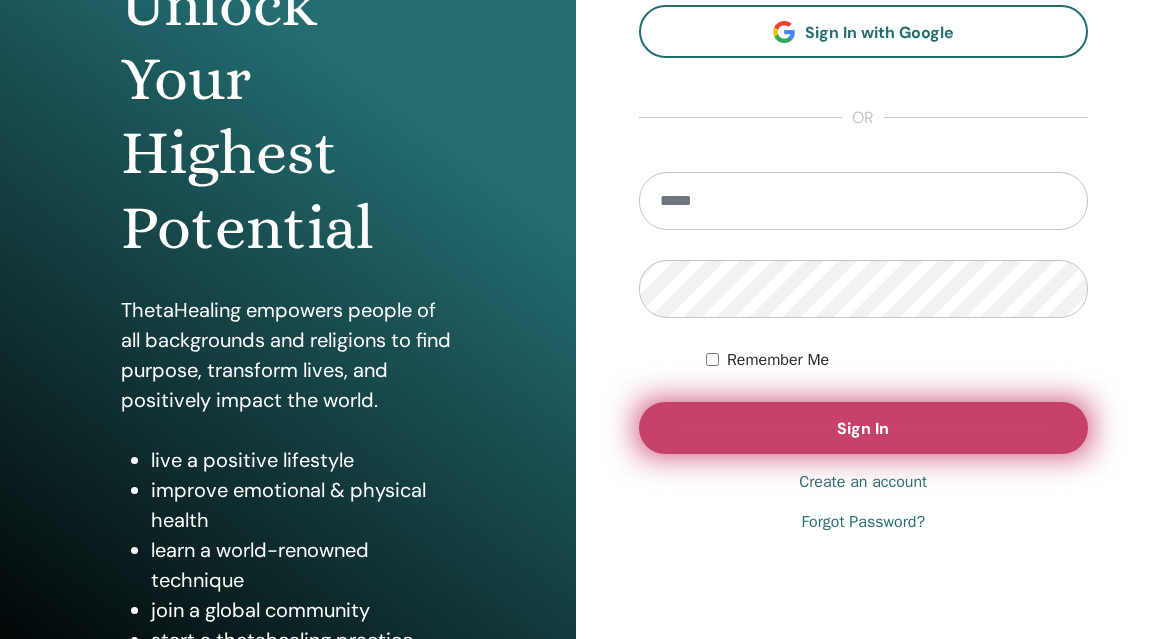 type on "**********" 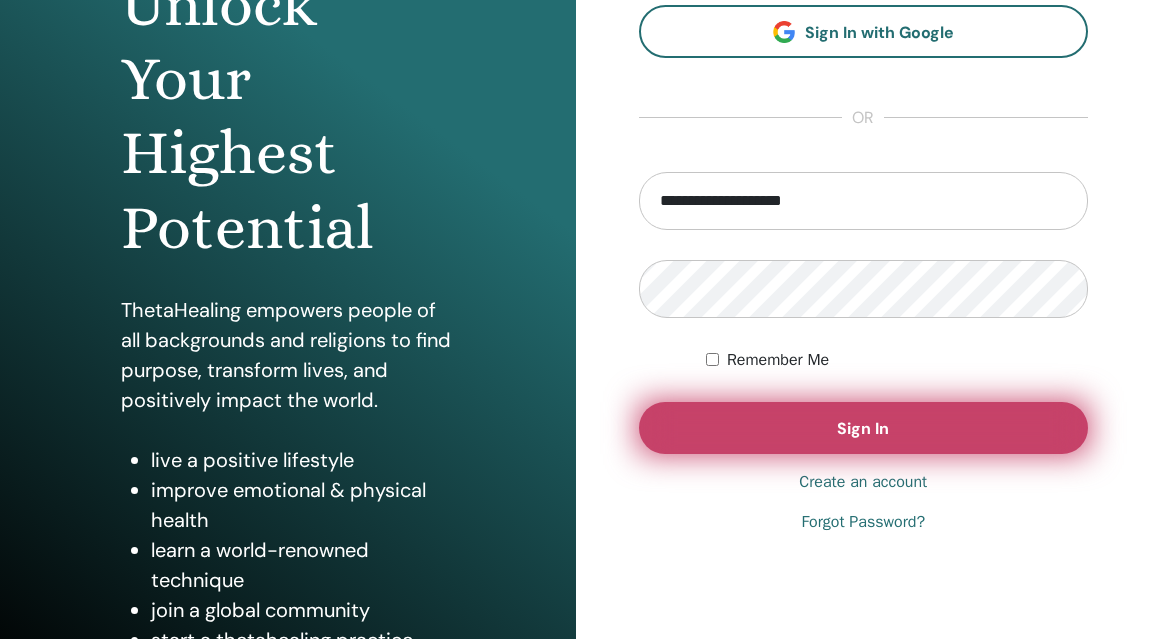 drag, startPoint x: 757, startPoint y: 425, endPoint x: 757, endPoint y: 414, distance: 11 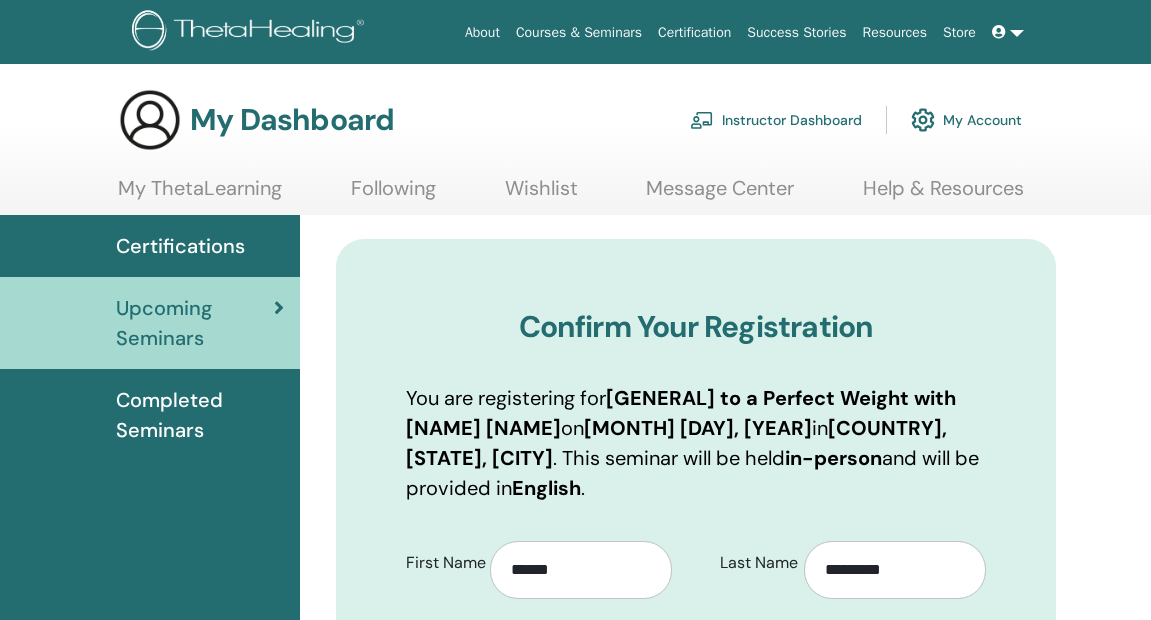scroll, scrollTop: 0, scrollLeft: 0, axis: both 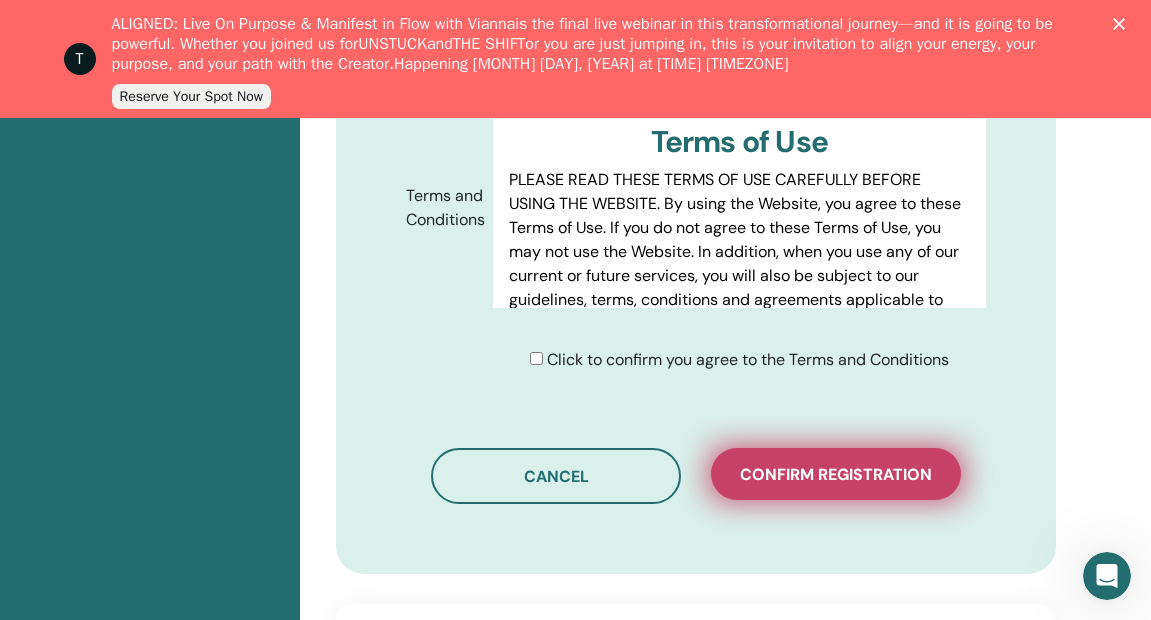 click on "Confirm registration" at bounding box center [836, 474] 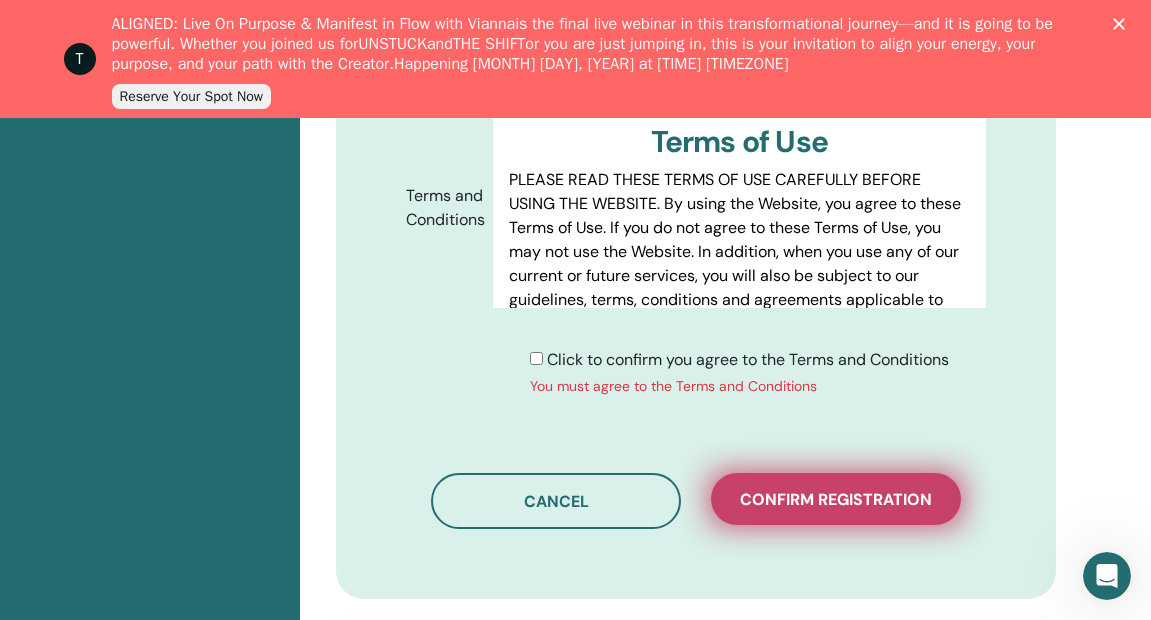 click on "Confirm registration" at bounding box center (836, 499) 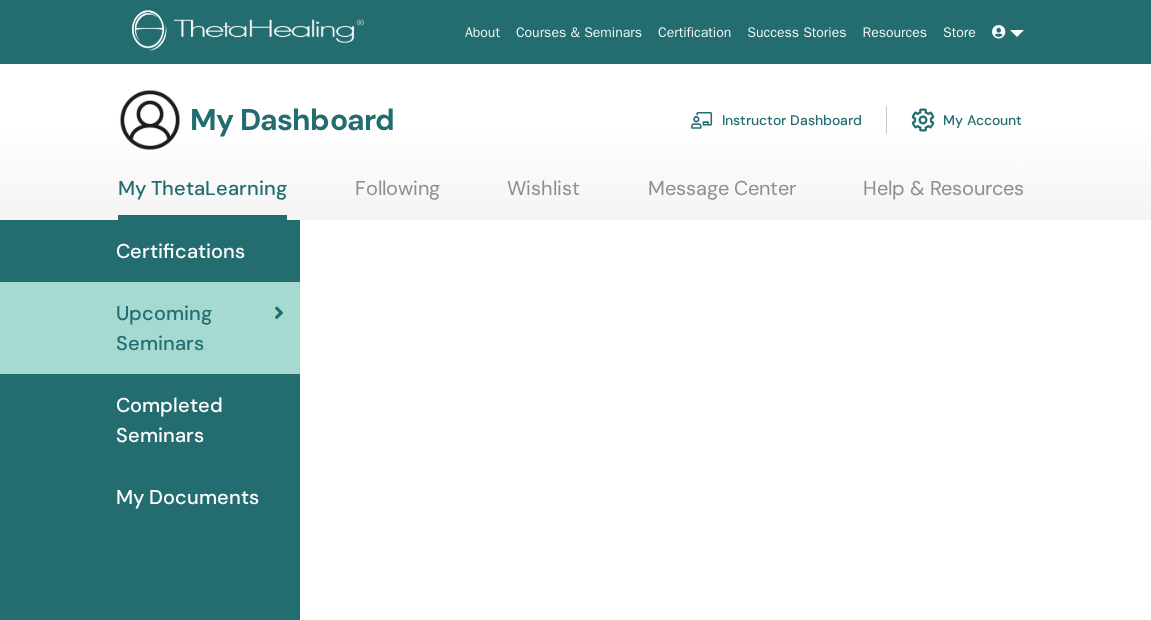 scroll, scrollTop: 0, scrollLeft: 0, axis: both 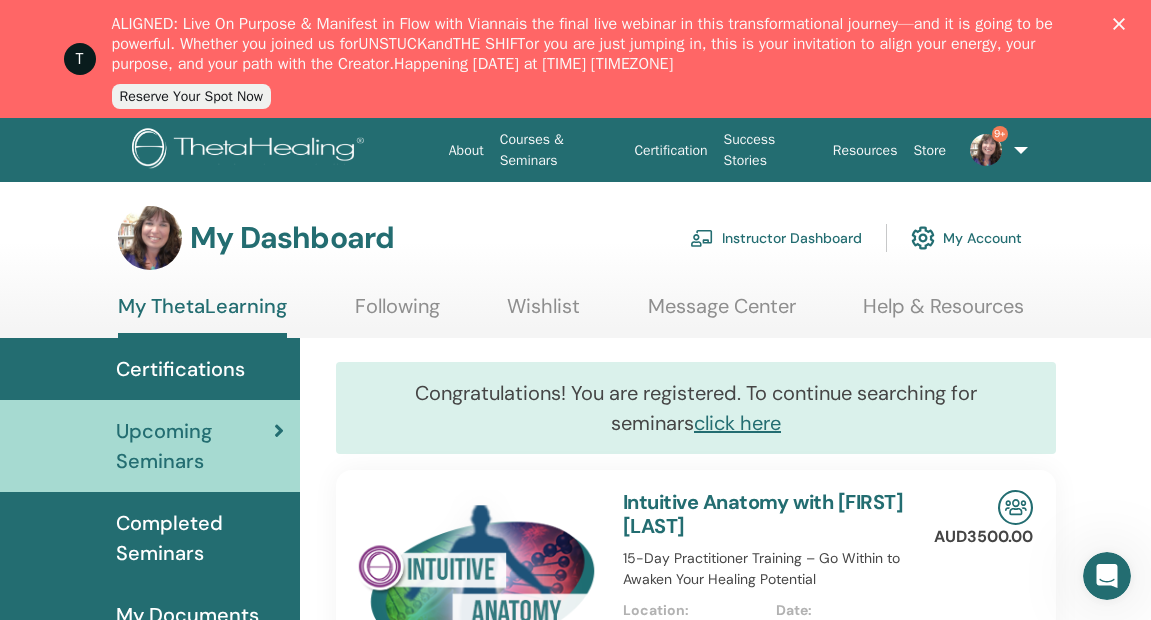 click at bounding box center (986, 150) 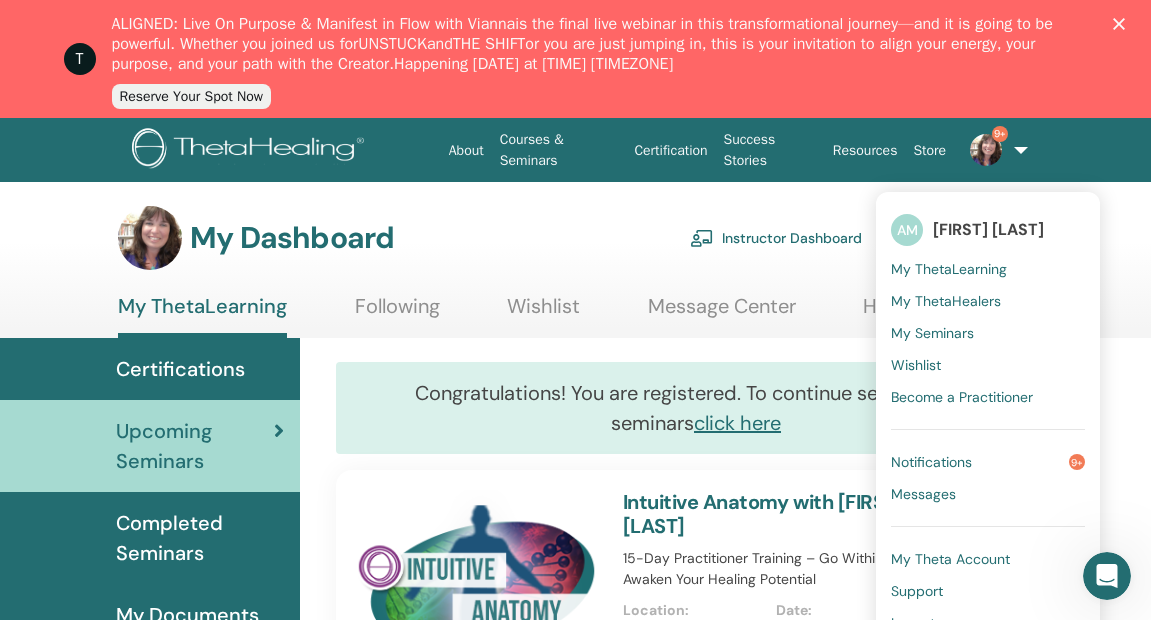 click on "Notifications" at bounding box center [931, 462] 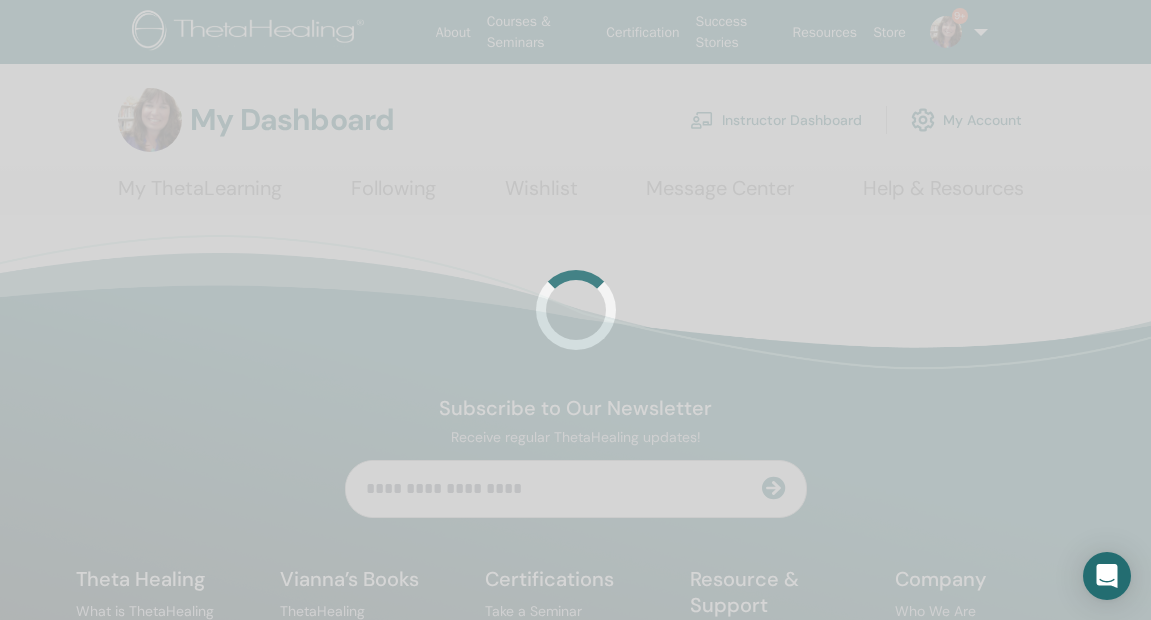 scroll, scrollTop: 0, scrollLeft: 0, axis: both 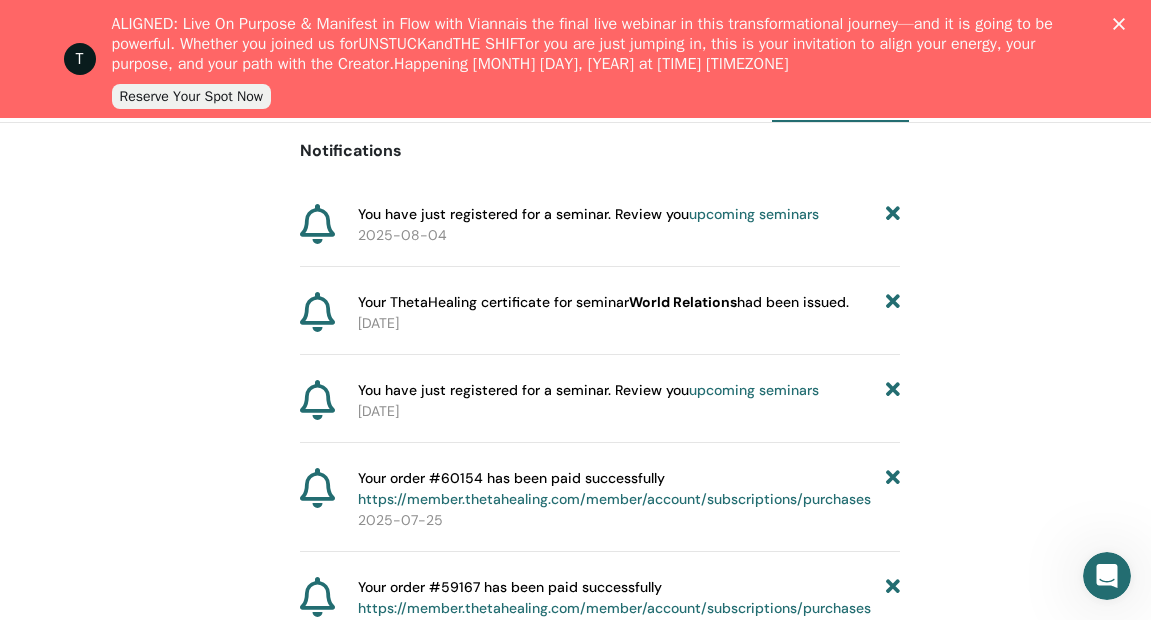 click on "World Relations" at bounding box center [683, 302] 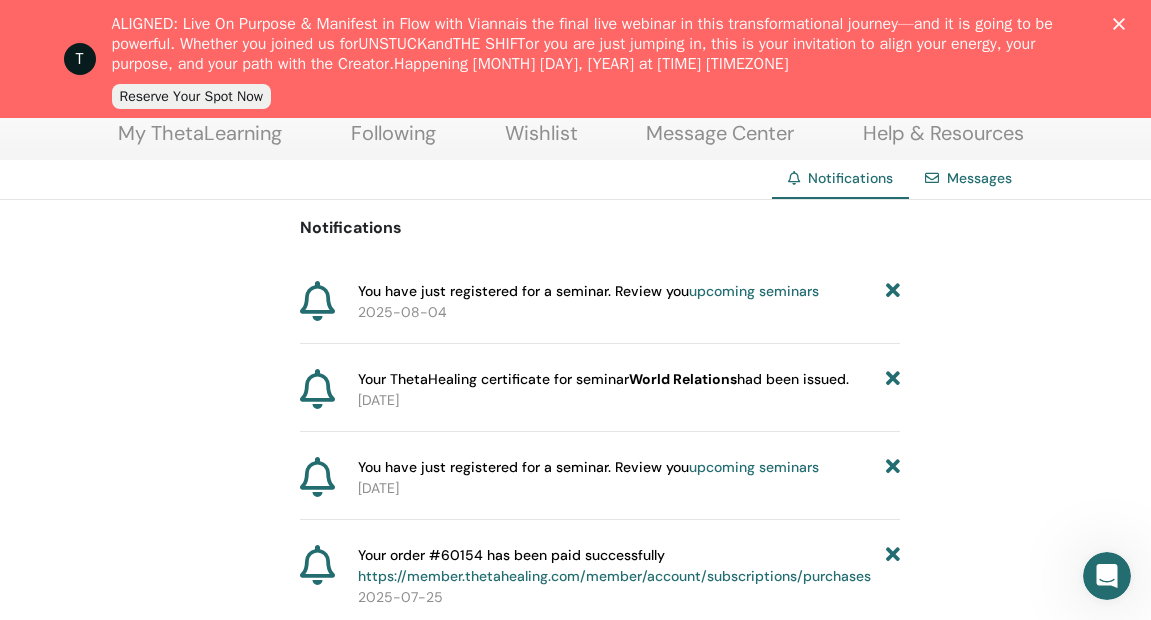 scroll, scrollTop: 0, scrollLeft: 0, axis: both 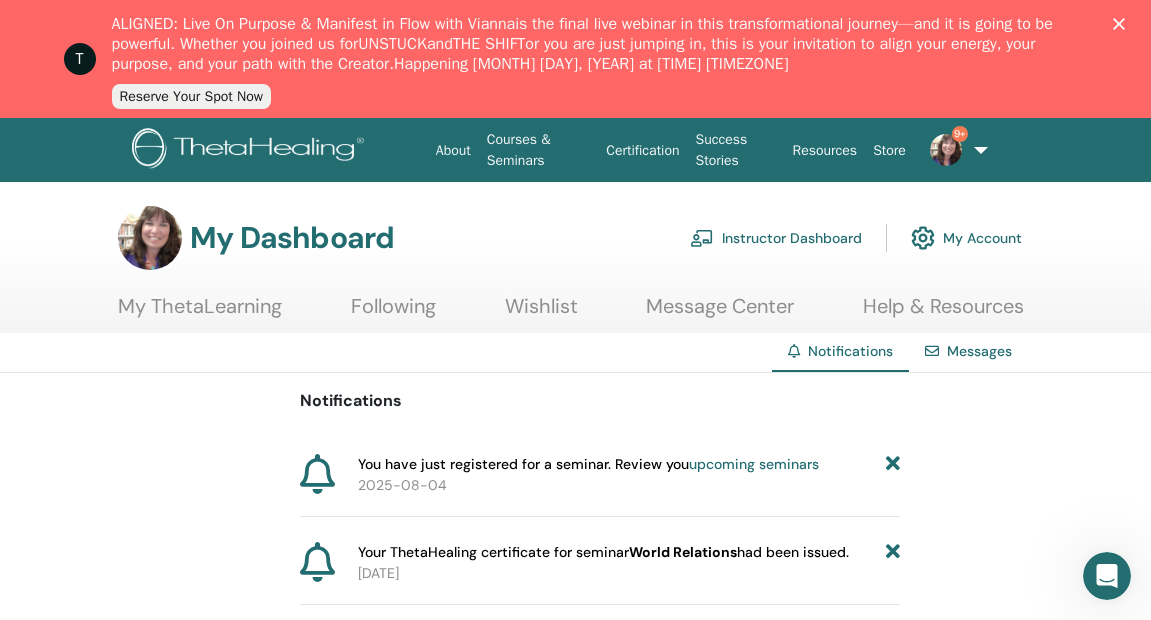 click on "Messages" at bounding box center [979, 351] 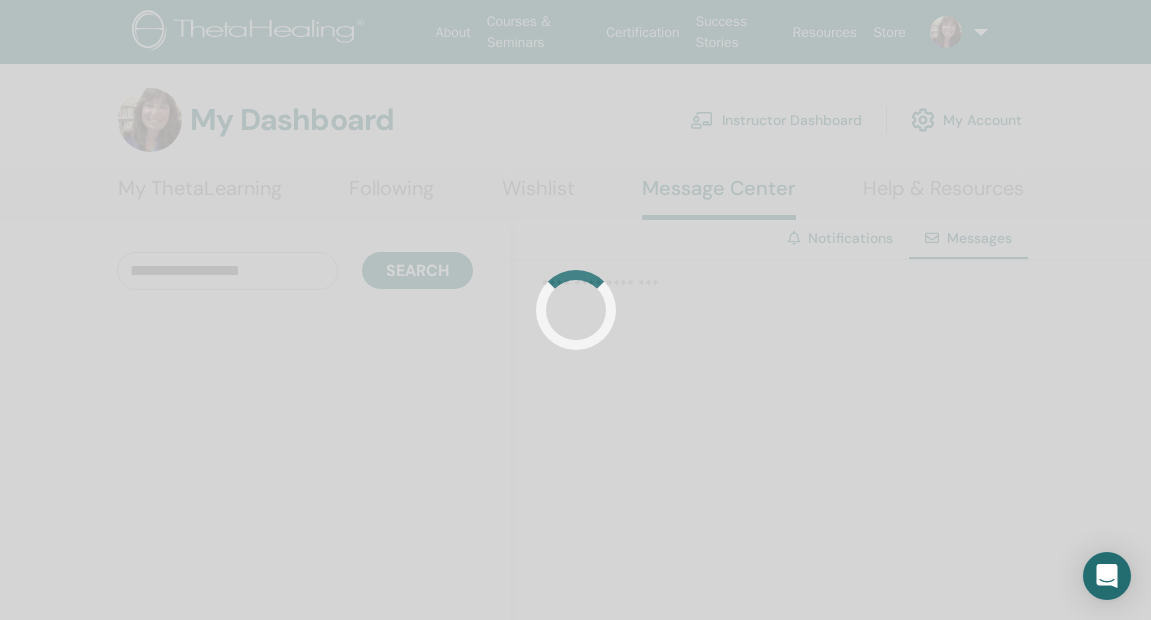 scroll, scrollTop: 0, scrollLeft: 0, axis: both 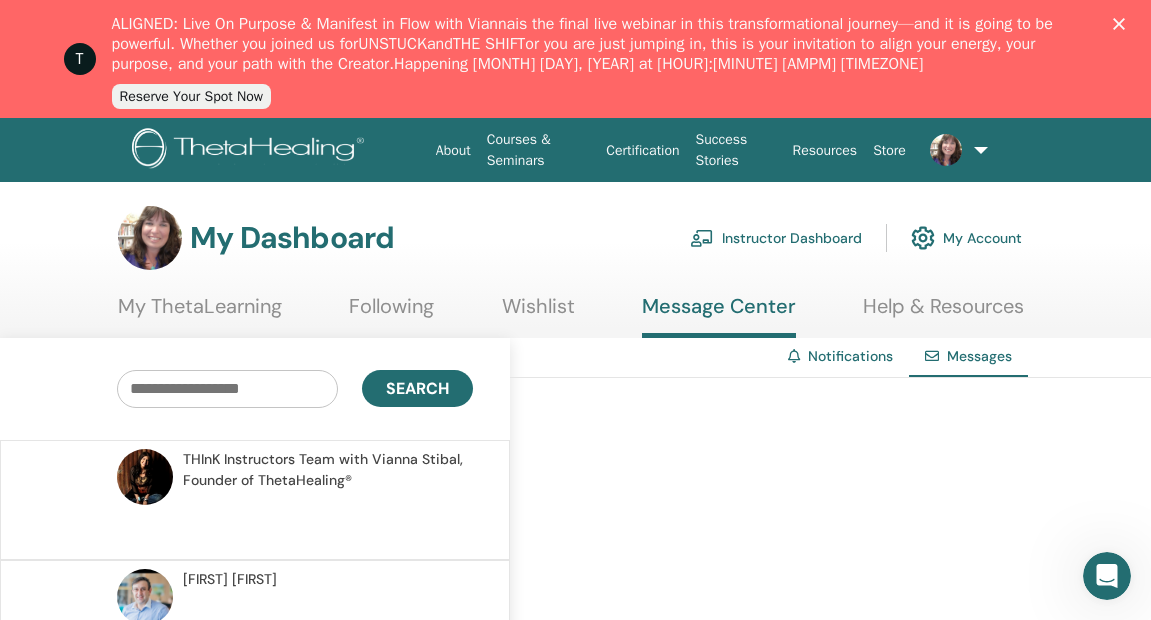 click on "Notifications" at bounding box center (850, 356) 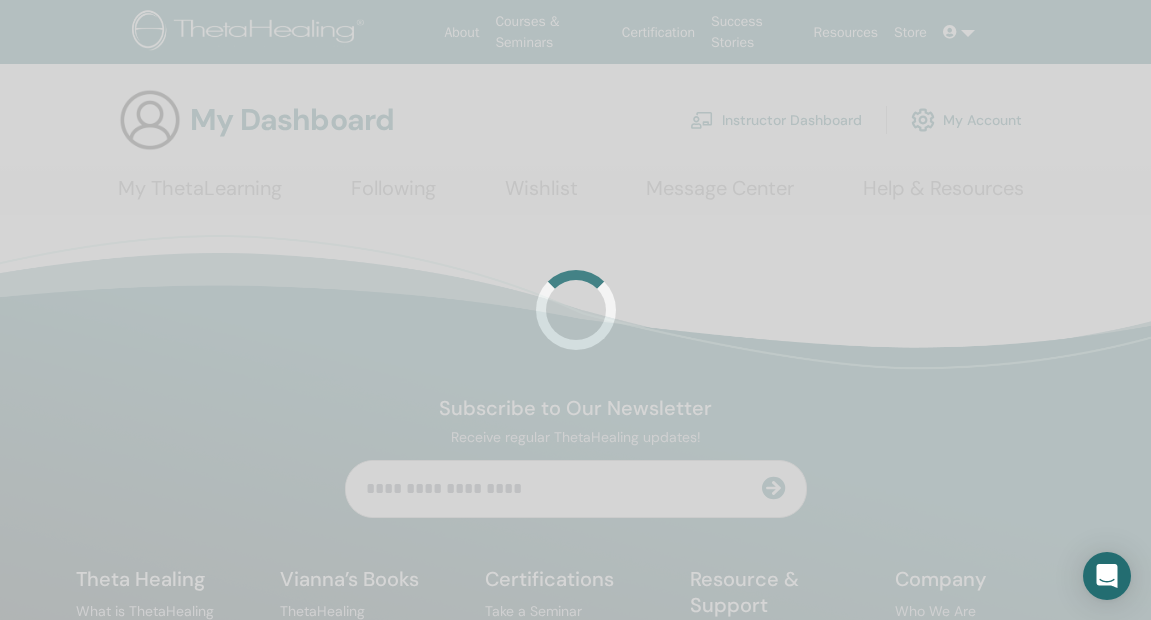 scroll, scrollTop: 0, scrollLeft: 0, axis: both 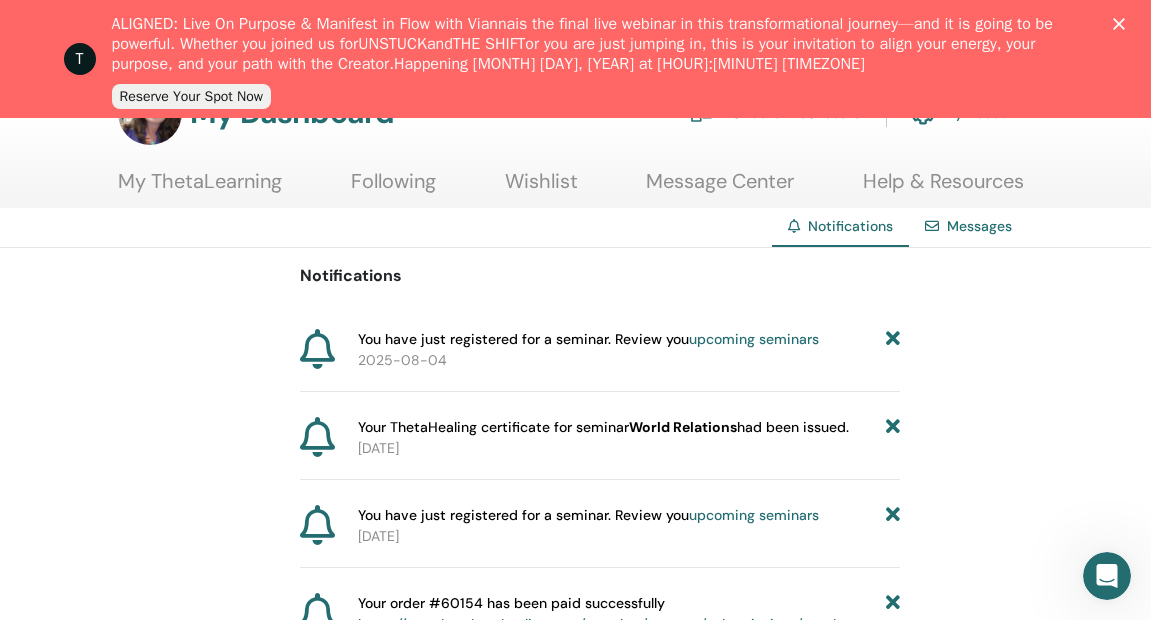 click on "T ALIGNED:    Live On Purpose & Manifest in Flow with Vianna is the final live webinar in this transformational journey—and it is going to be powerful. Whether you joined us for UNSTUCK and THE SHIFT or you are just jumping in, this is your invitation to align your energy, your purpose, and your path with the Creator. Happening [MONTH] [DAY], [YEAR] at [HOUR]:[MINUTE] [TIMEZONE] Reserve Your Spot Now" at bounding box center [575, 59] 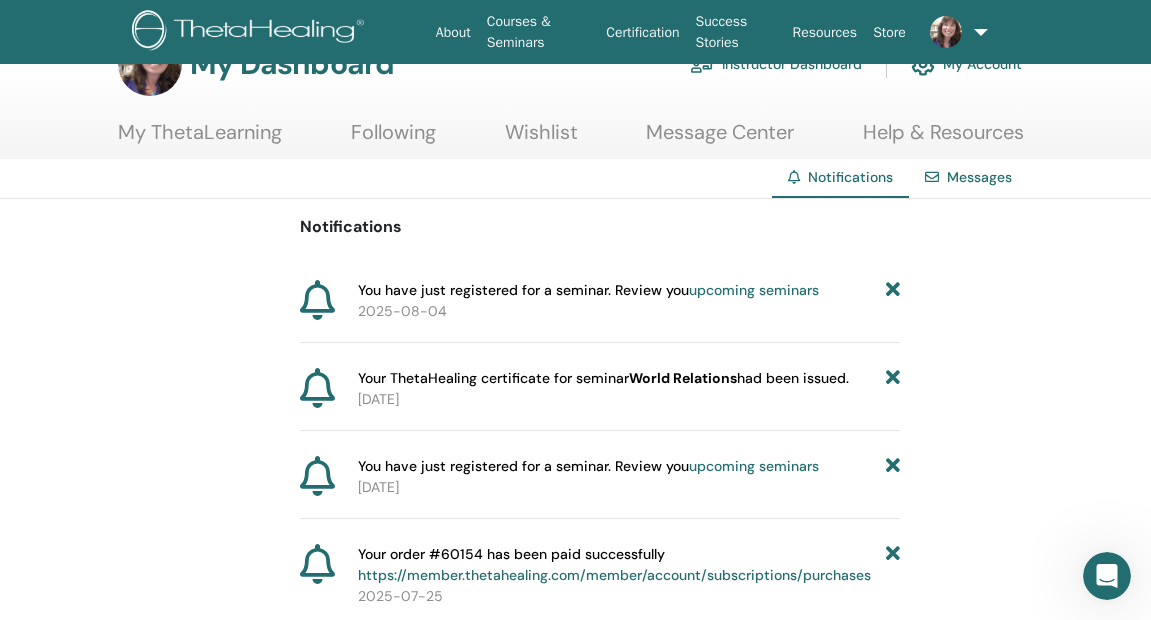 scroll, scrollTop: 0, scrollLeft: 0, axis: both 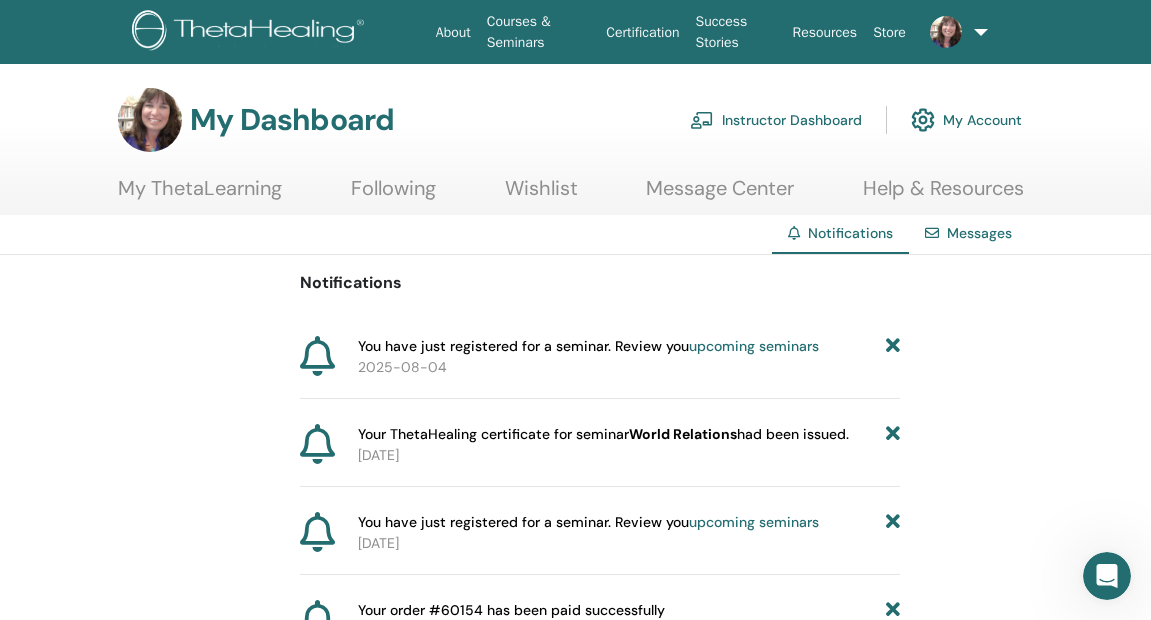 click on "My ThetaLearning" at bounding box center (200, 195) 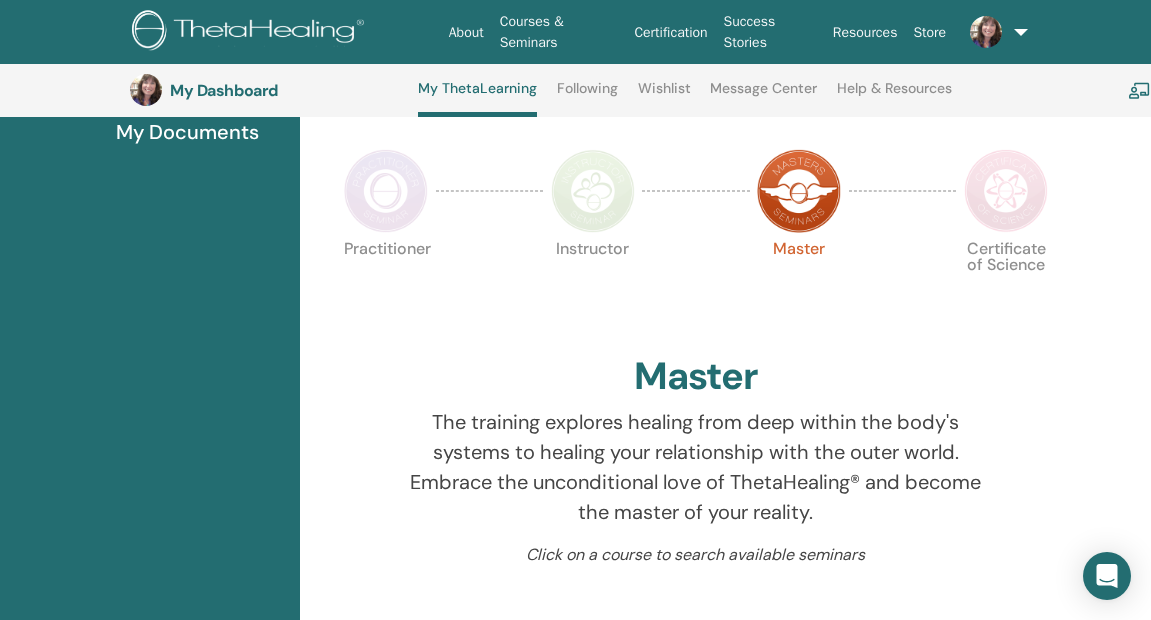 scroll, scrollTop: 178, scrollLeft: 0, axis: vertical 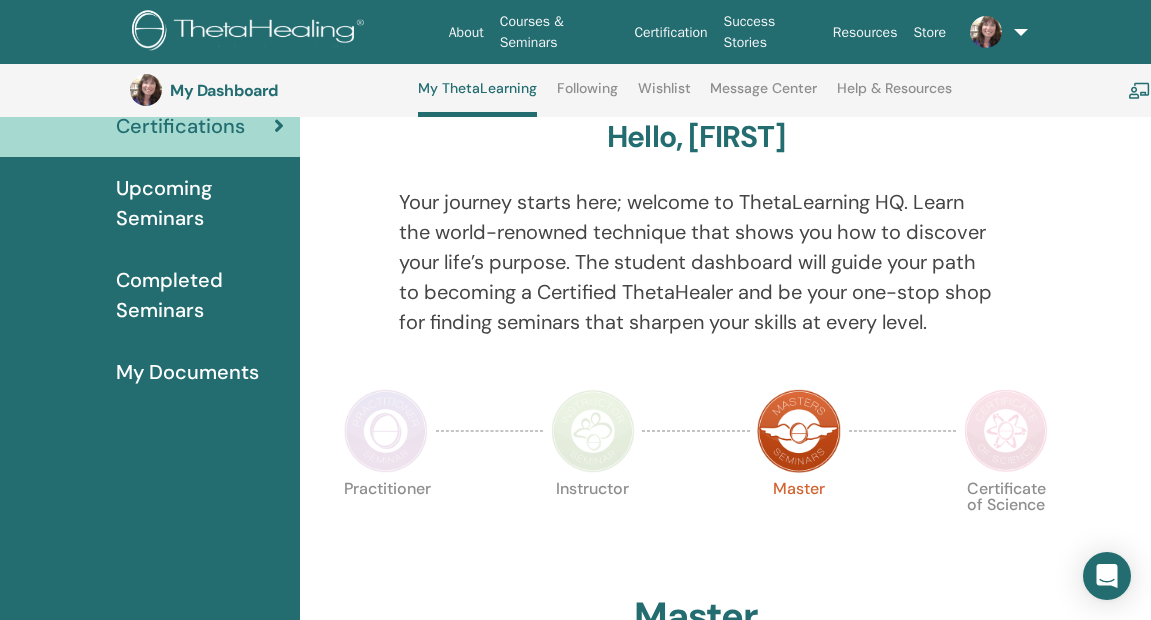 click on "My Documents" at bounding box center (187, 372) 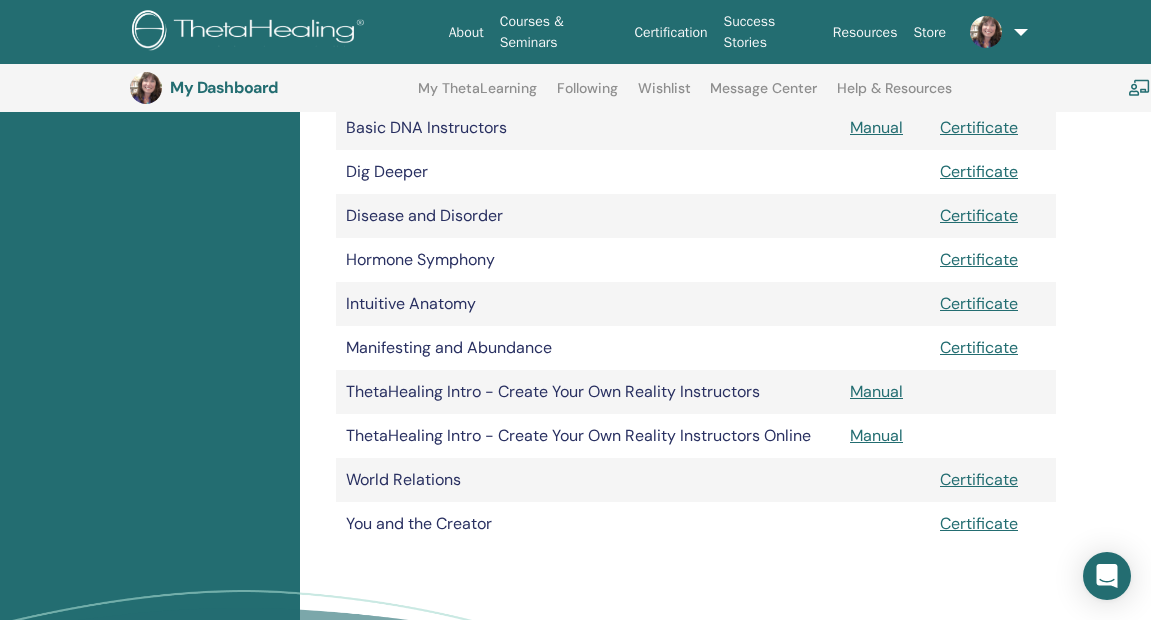 scroll, scrollTop: 673, scrollLeft: 0, axis: vertical 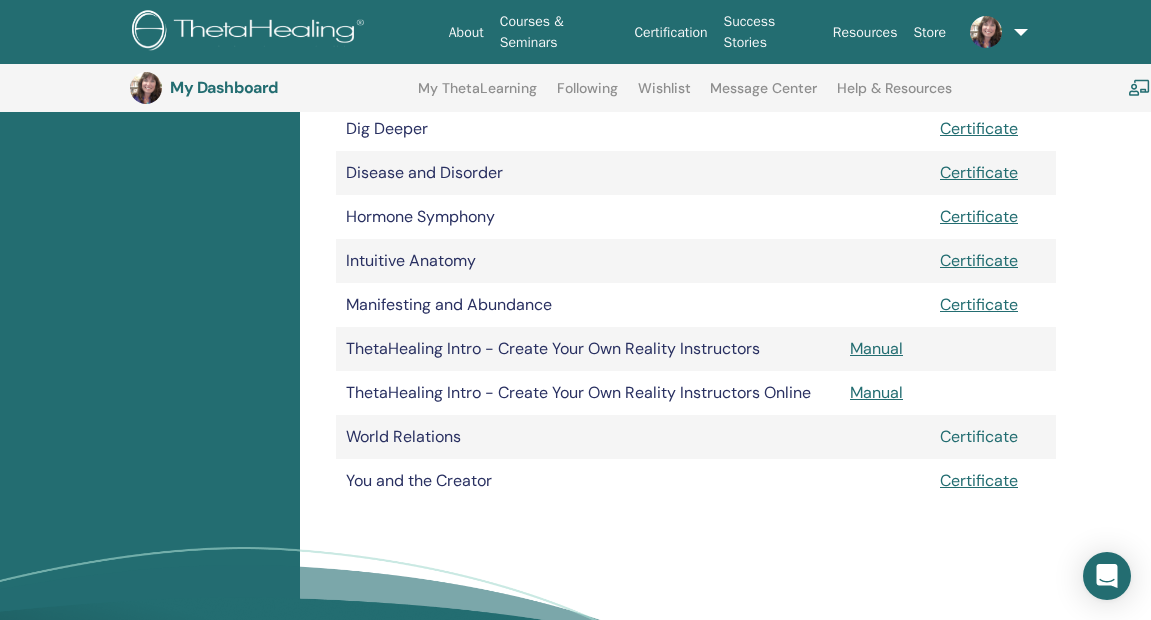 click on "Certificate" at bounding box center (979, 436) 